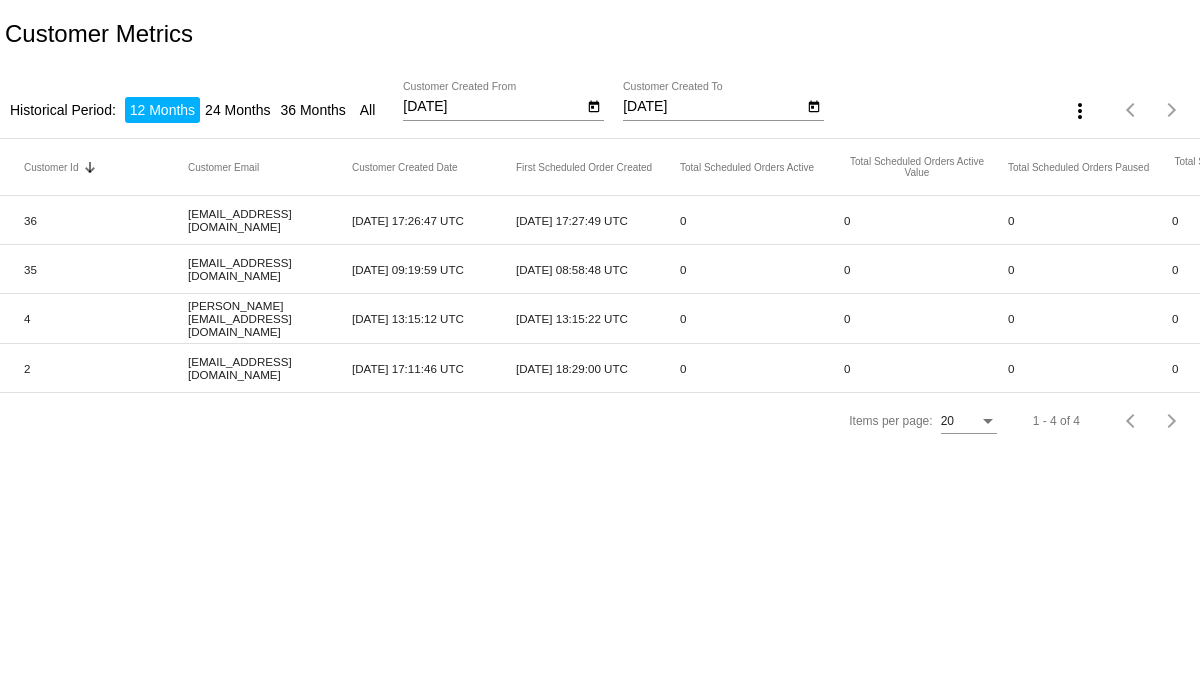 scroll, scrollTop: 0, scrollLeft: 0, axis: both 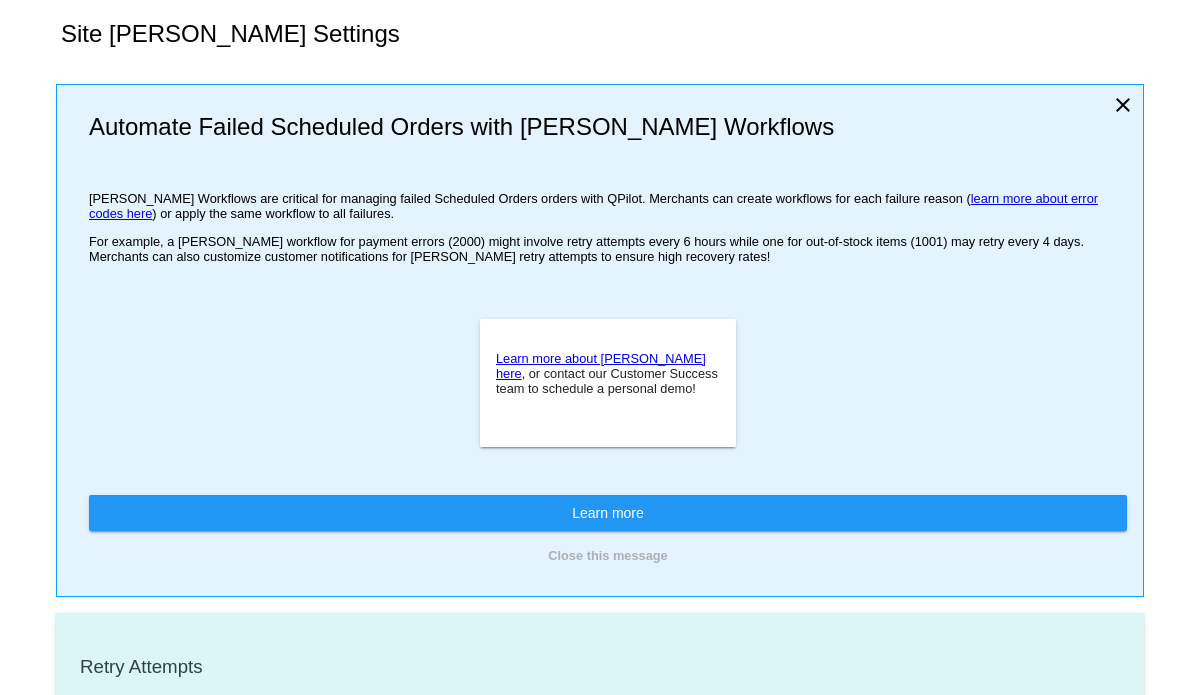 checkbox on "true" 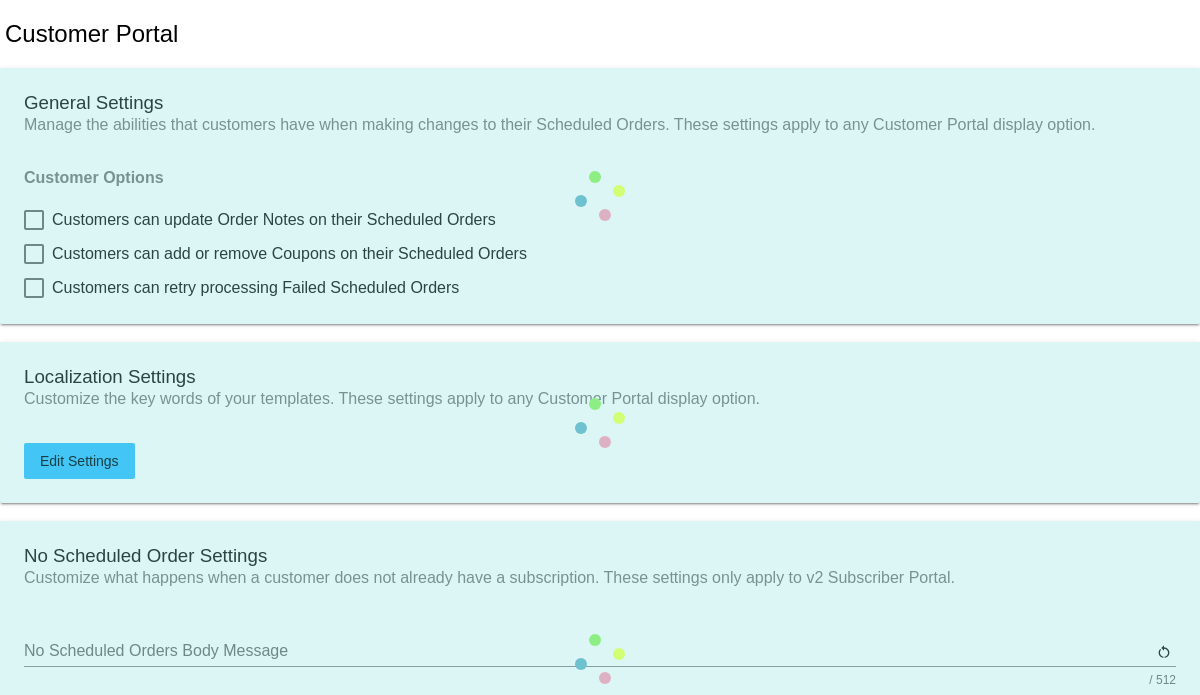scroll, scrollTop: 0, scrollLeft: 0, axis: both 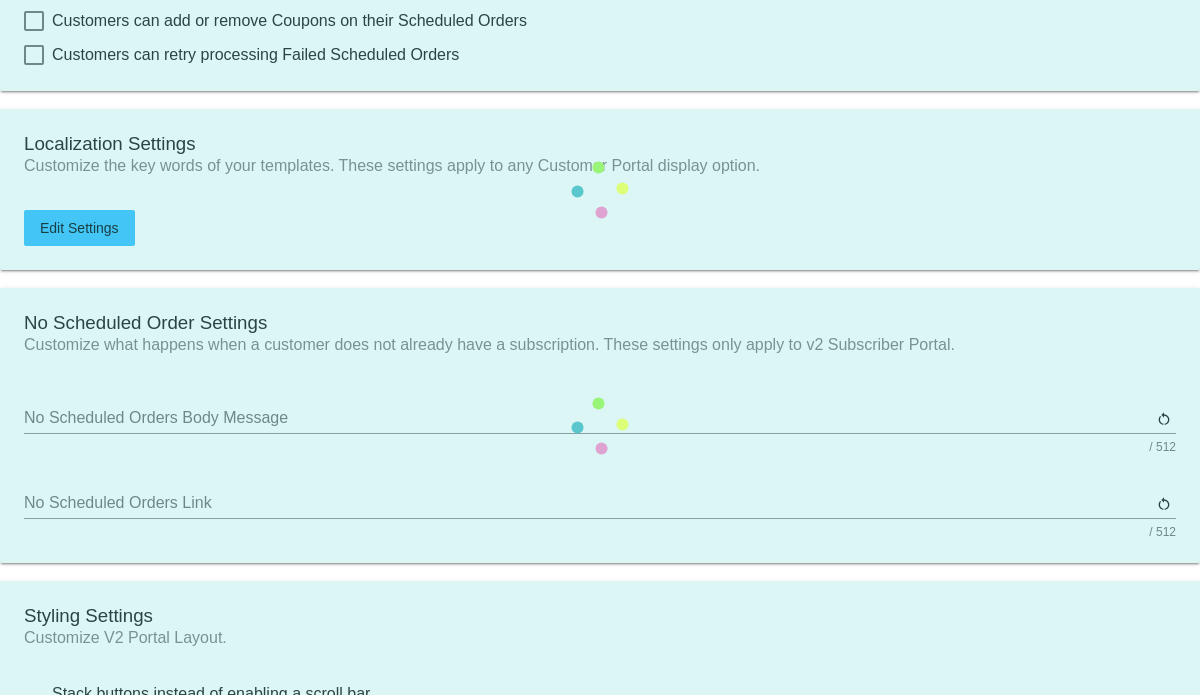 checkbox on "true" 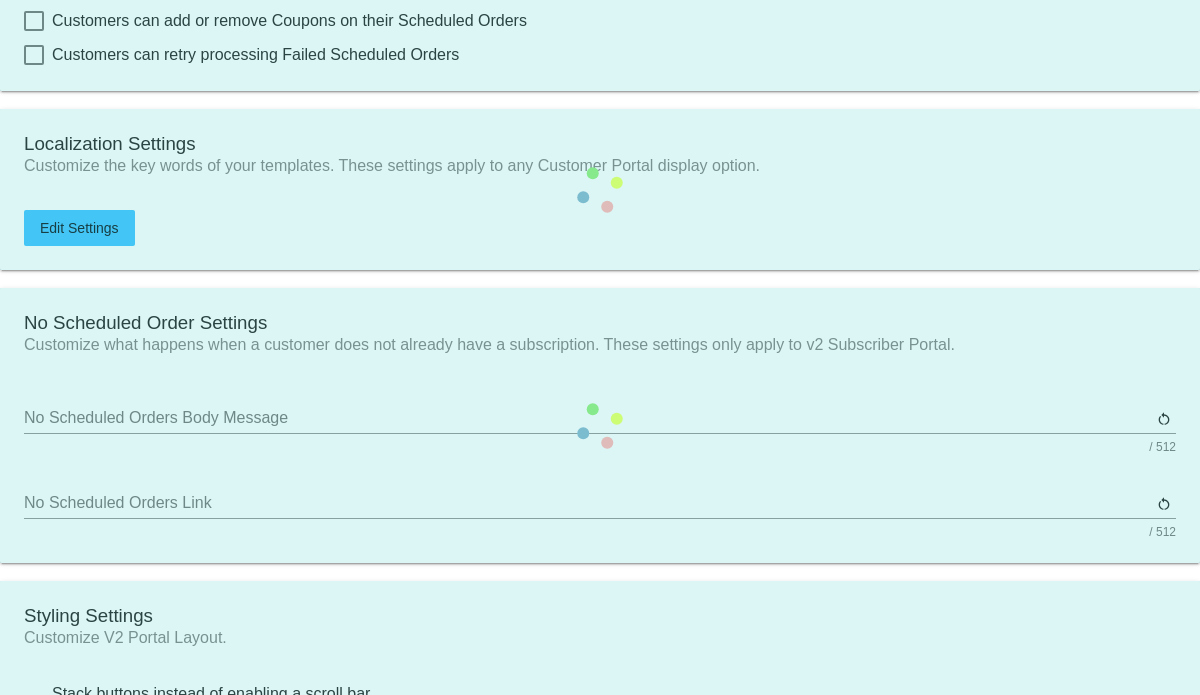 checkbox on "true" 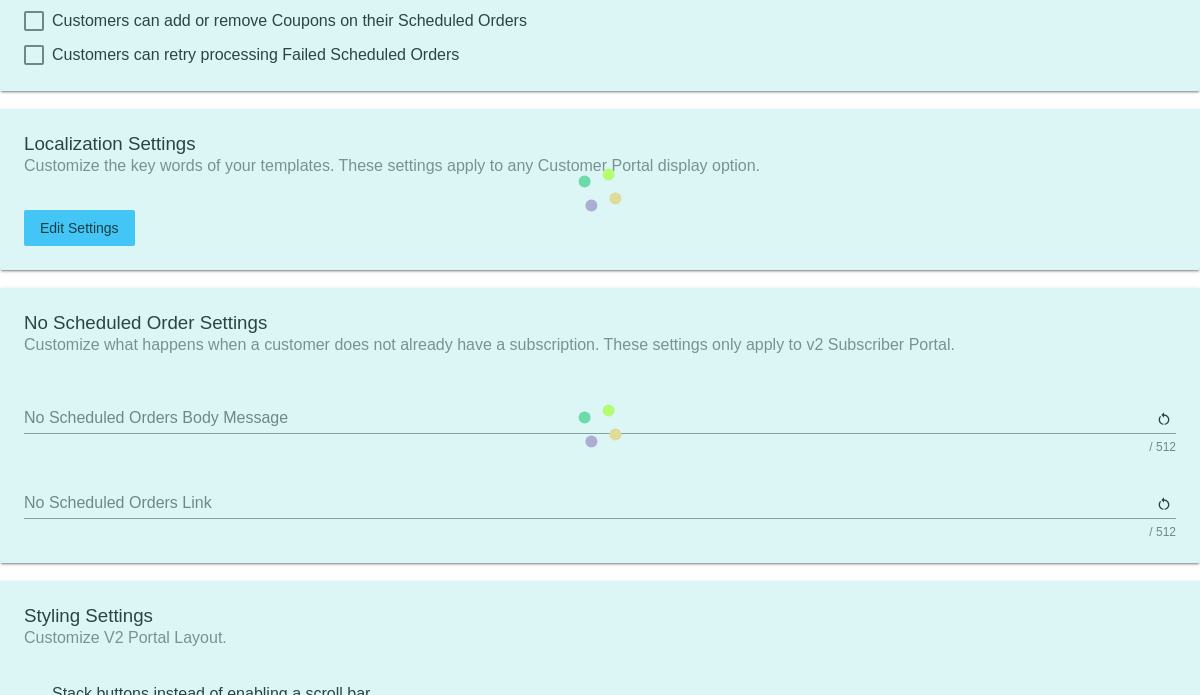 type on "Start Your First Subscription" 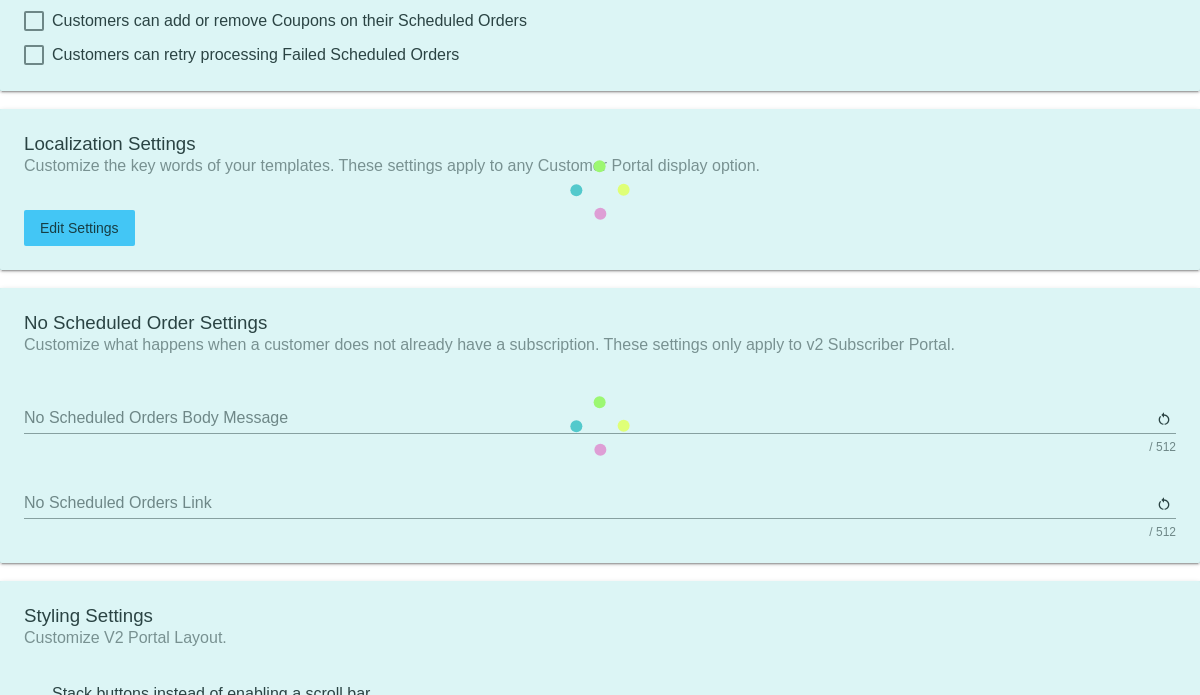 type on "https://woocommerce-753422-5195762.cloudwaysapps.com//my-account/scheduled-orders//?action=create-scheduled-order&customer=customerIdValueToReplace" 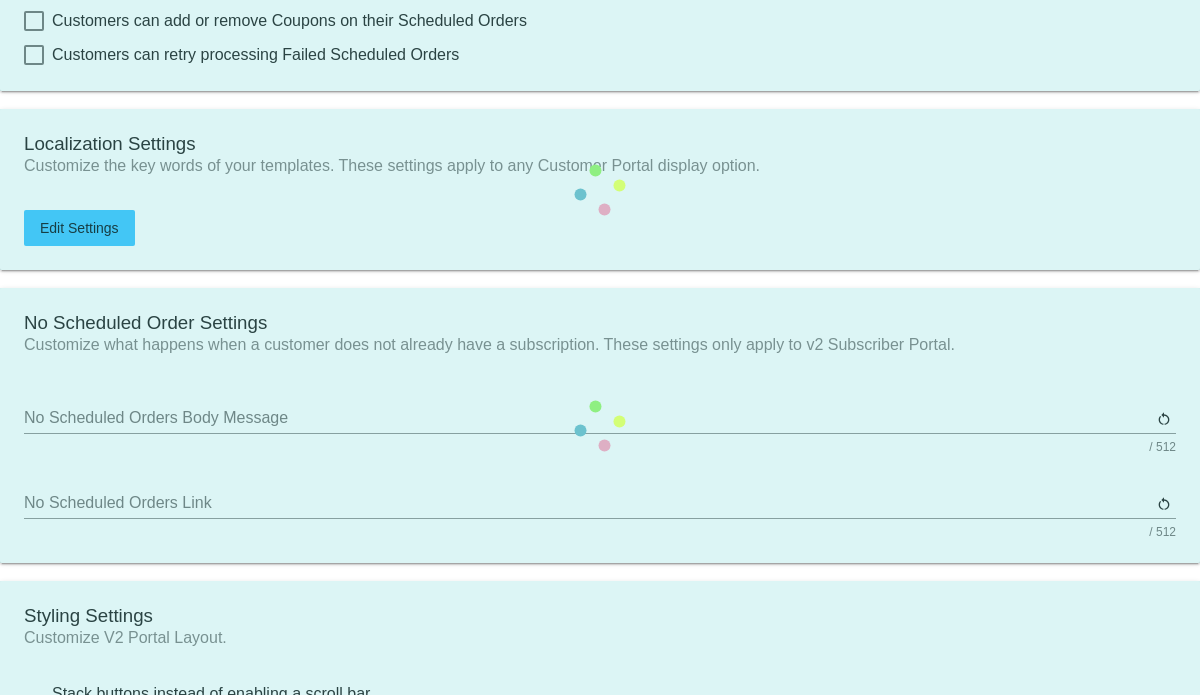 checkbox on "true" 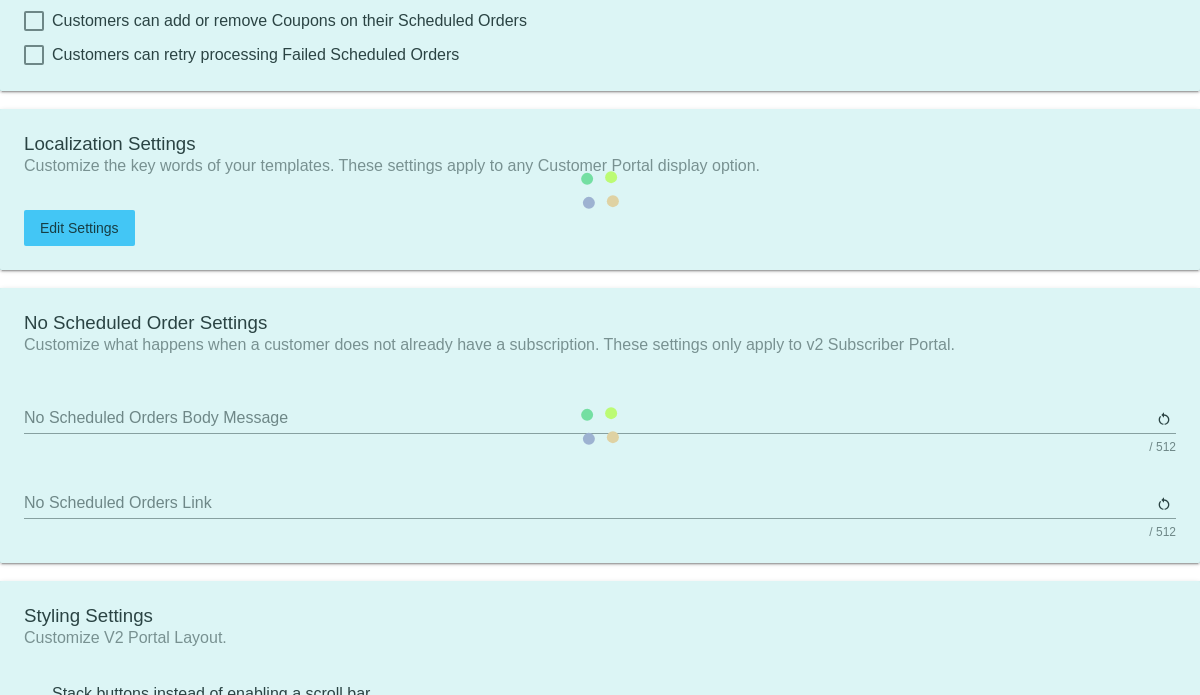 checkbox on "true" 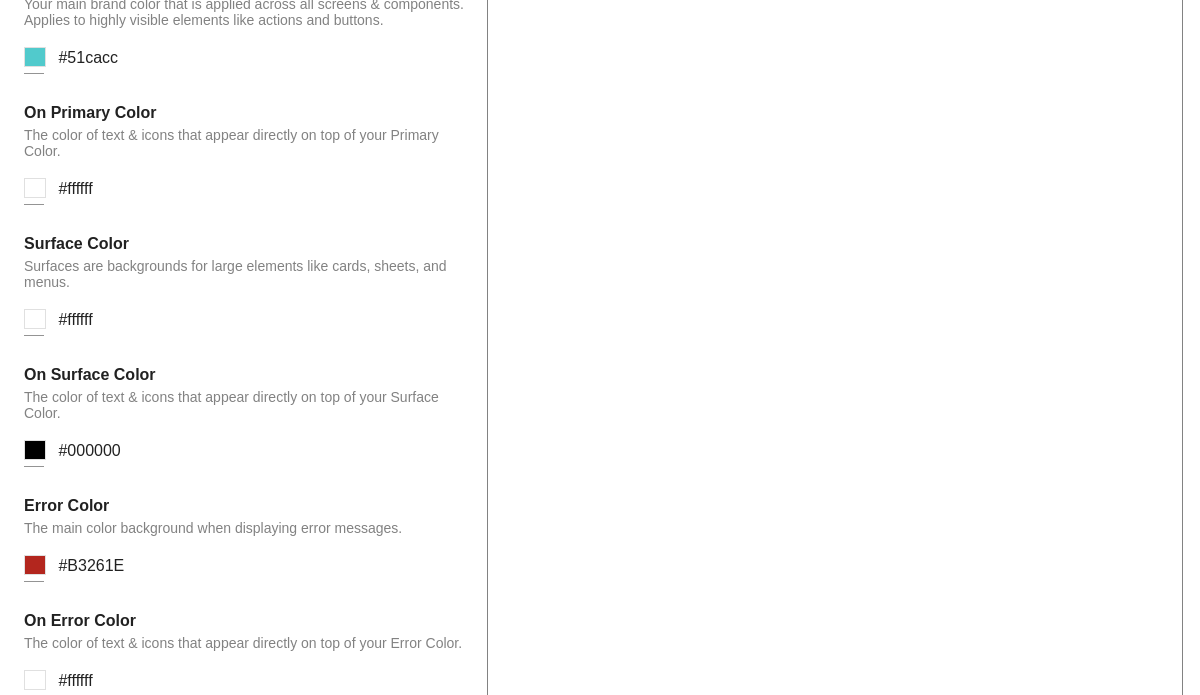 scroll, scrollTop: 1400, scrollLeft: 0, axis: vertical 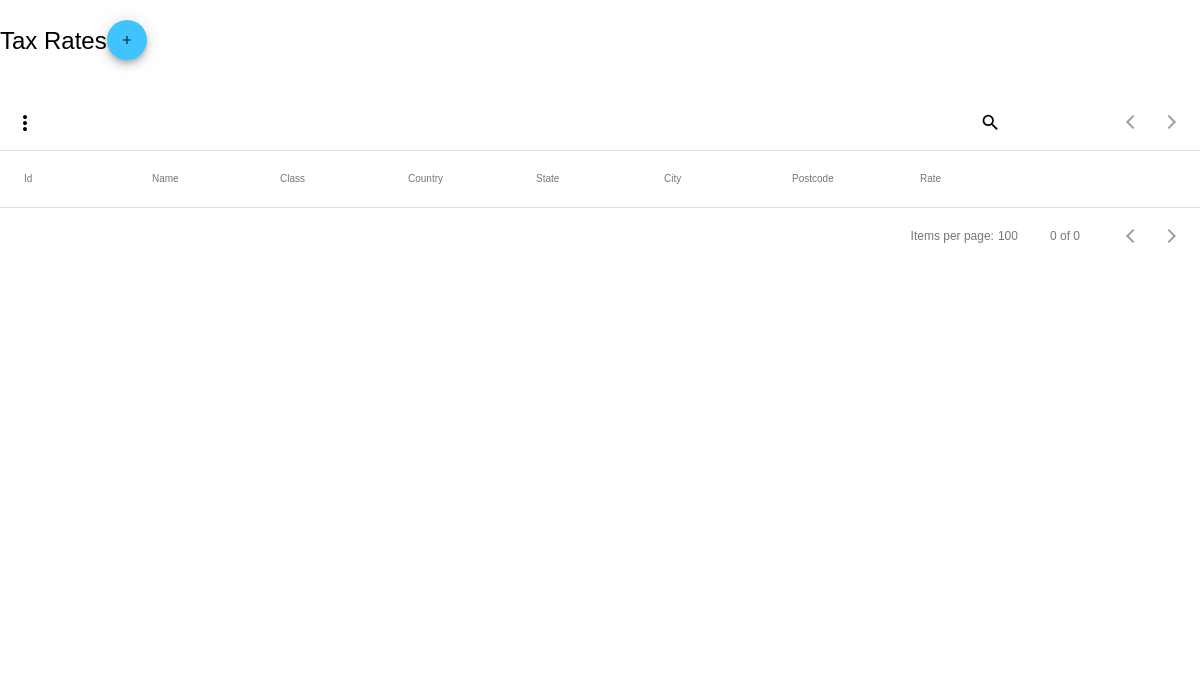 drag, startPoint x: 303, startPoint y: 43, endPoint x: 313, endPoint y: 53, distance: 14.142136 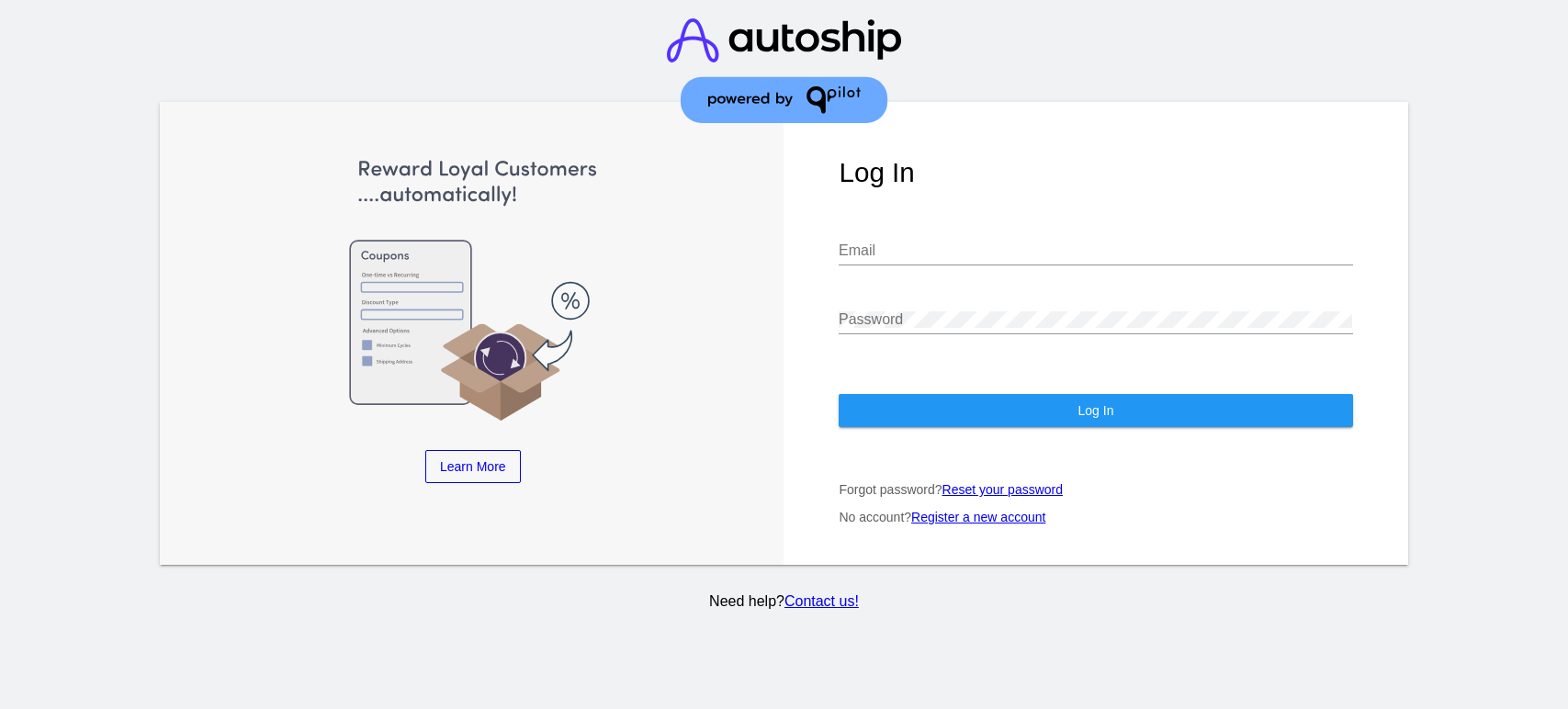 scroll, scrollTop: 0, scrollLeft: 0, axis: both 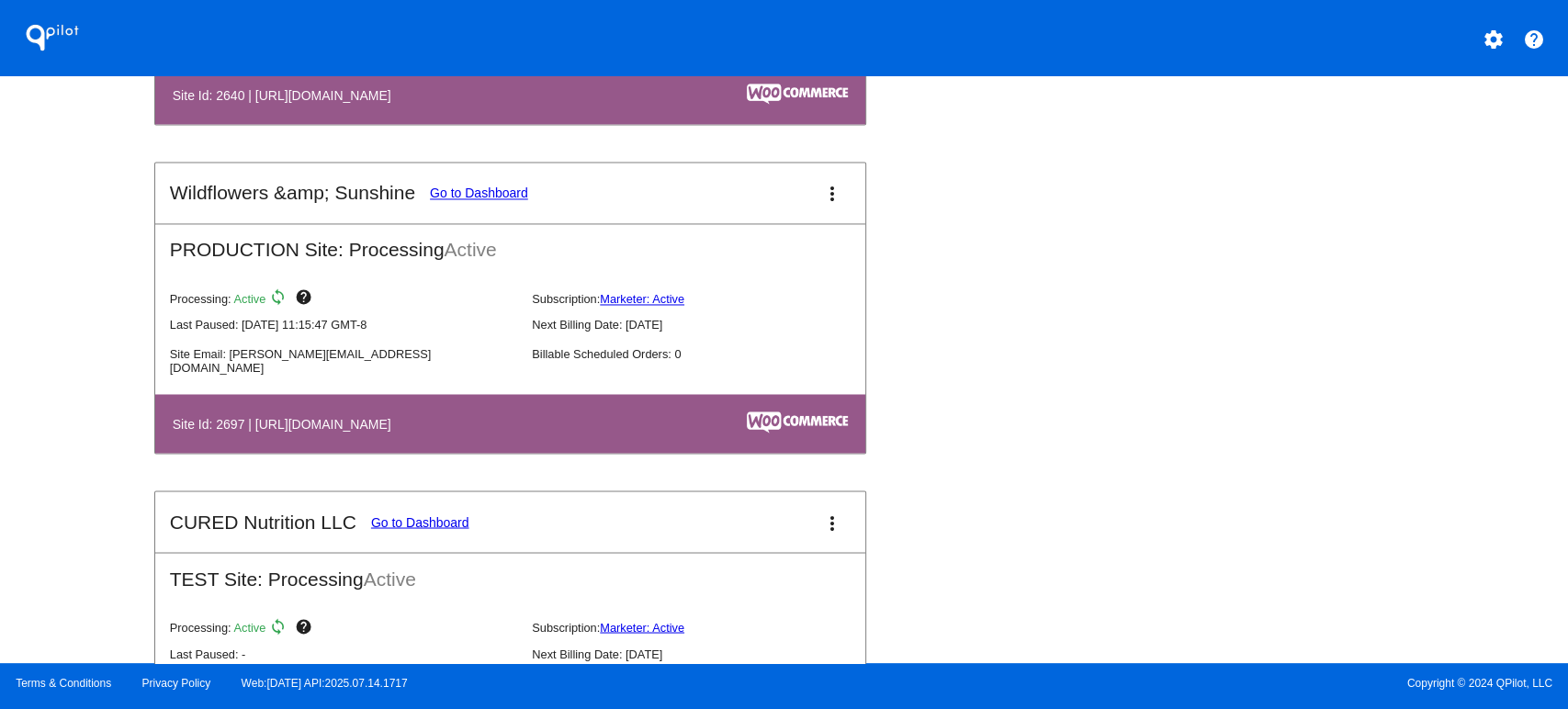 click on "more_vert" at bounding box center [832, 194] 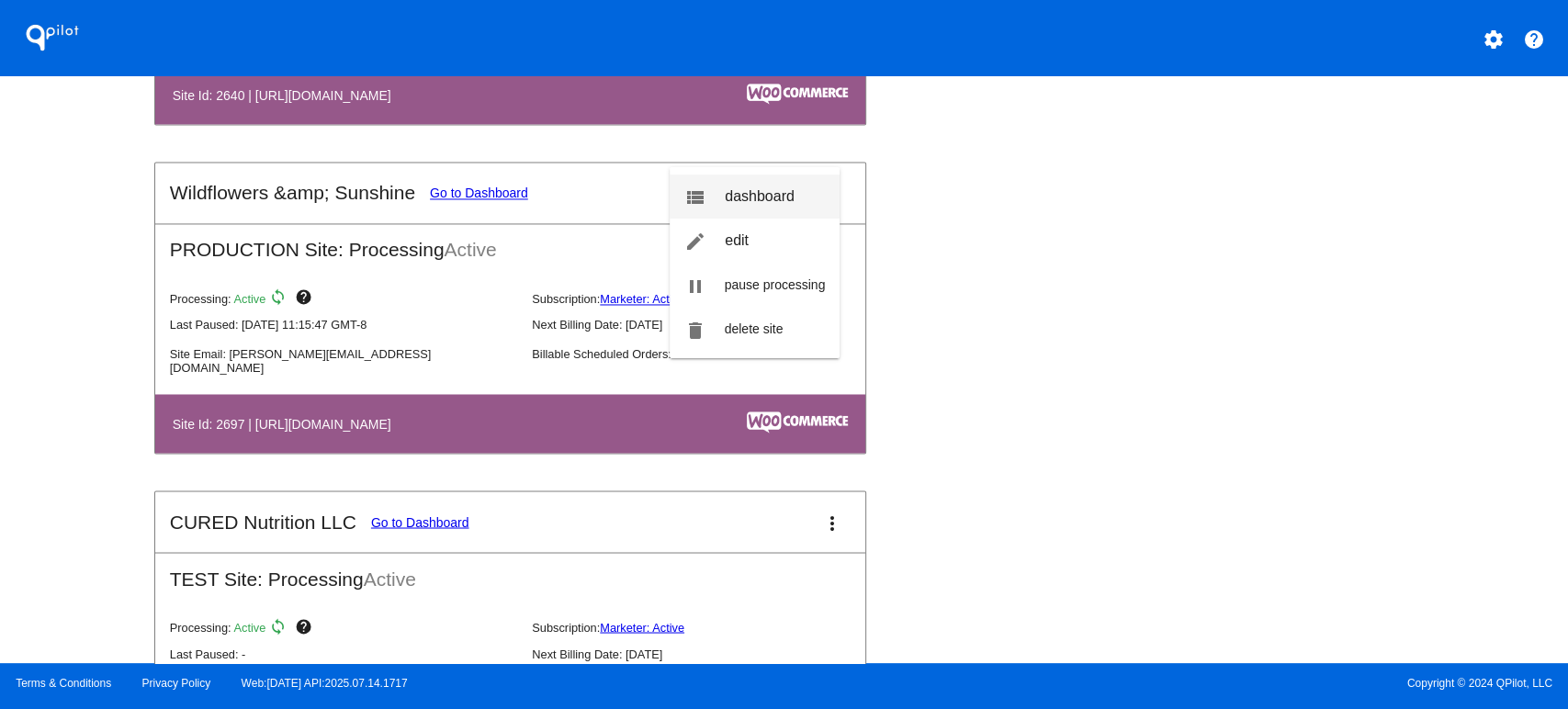 click on "dashboard" at bounding box center [760, 196] 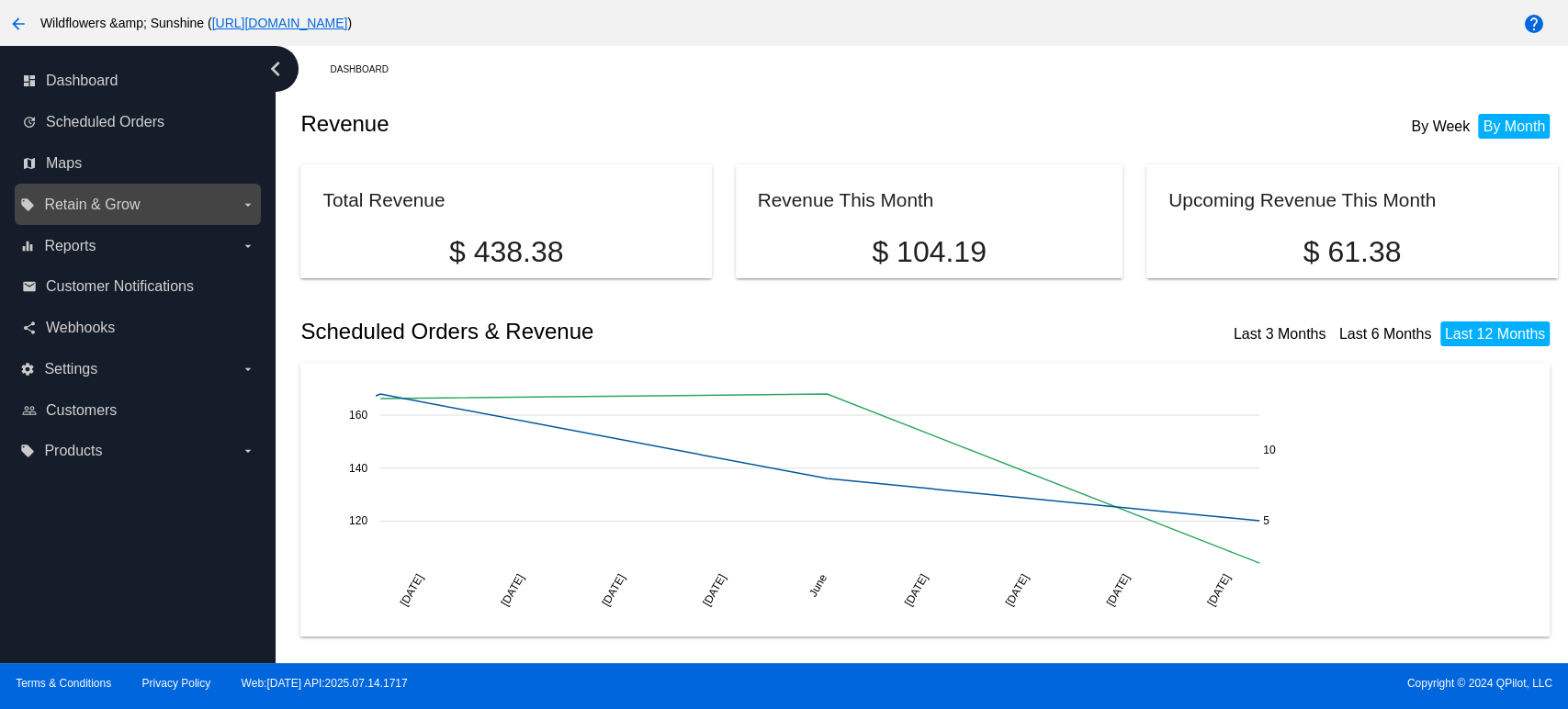 click on "Retain & Grow" at bounding box center (92, 205) 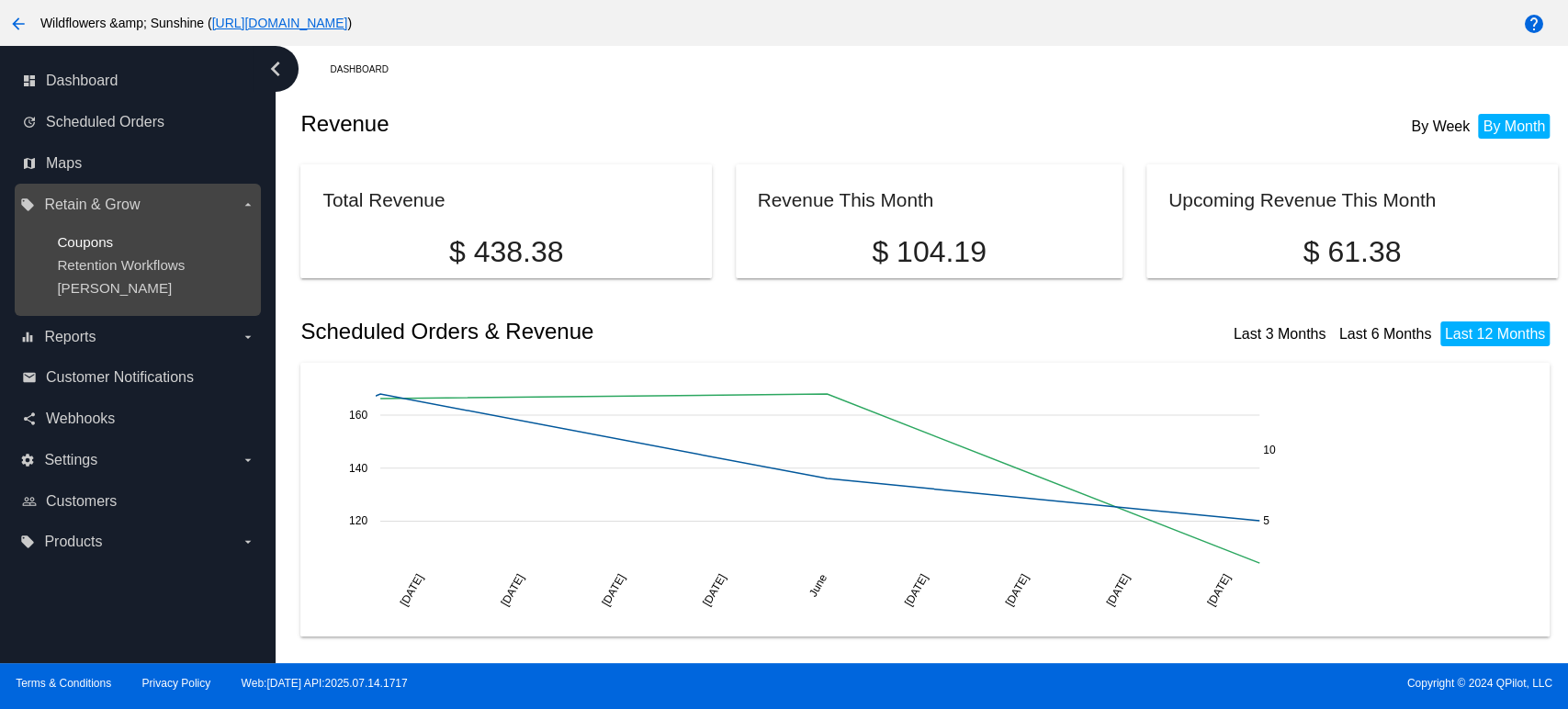 click on "Coupons" at bounding box center (85, 242) 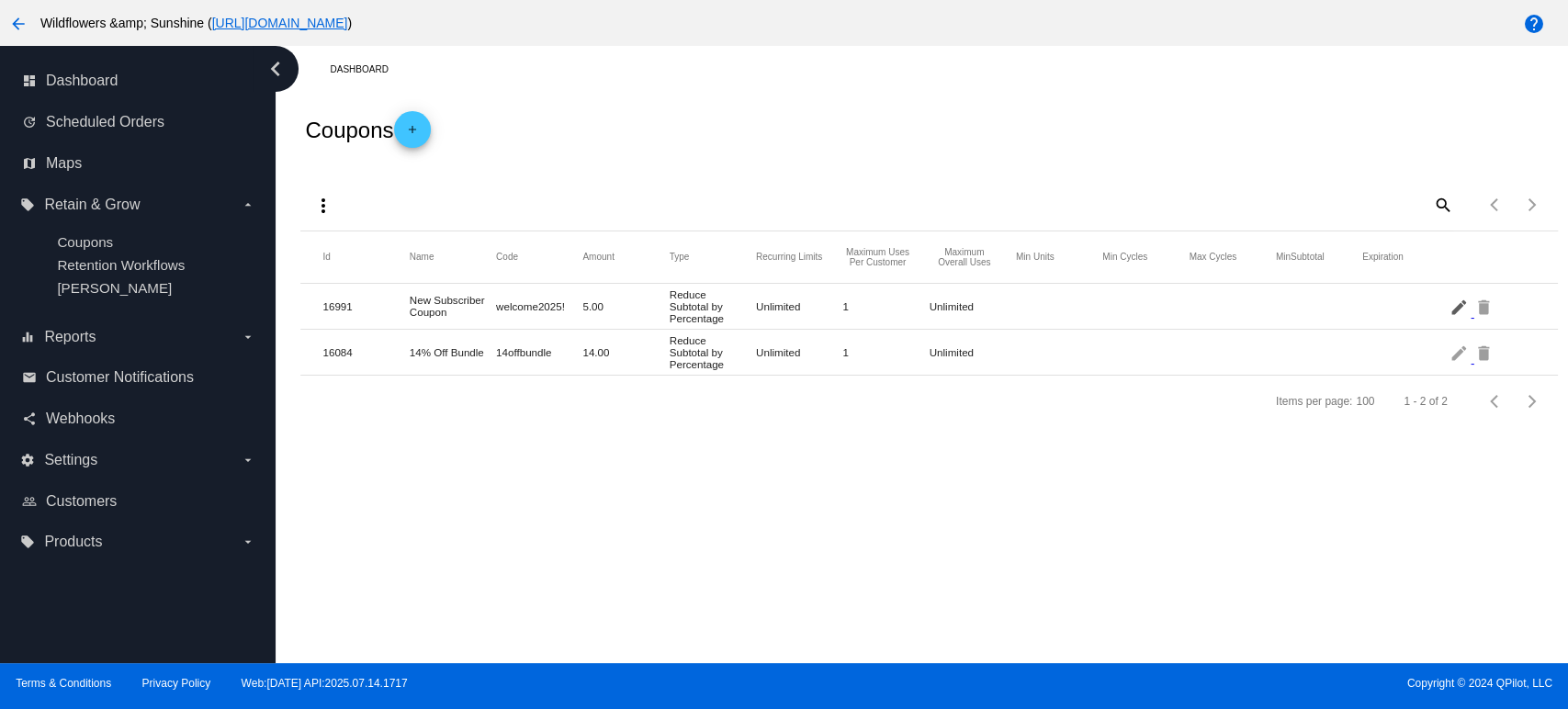 click on "edit" 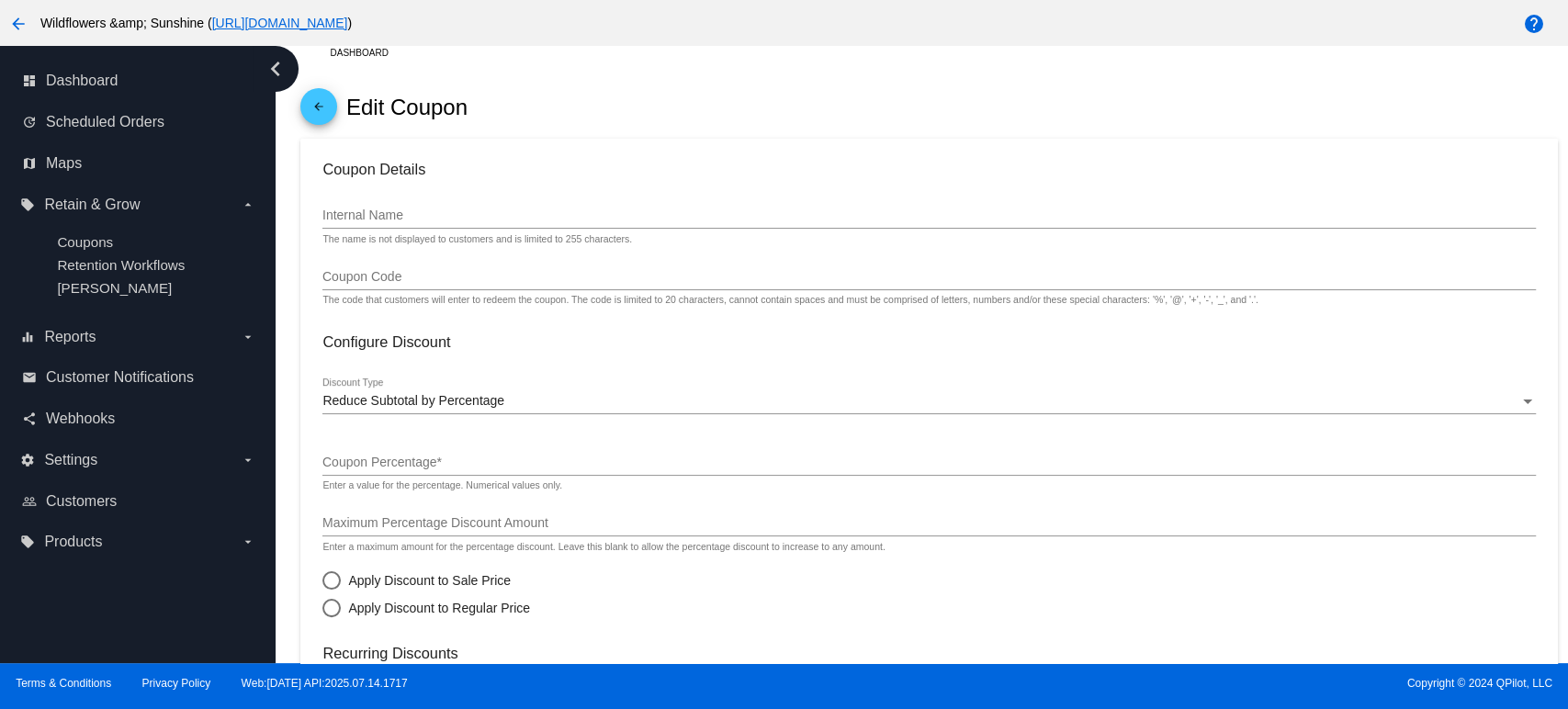 scroll, scrollTop: 0, scrollLeft: 0, axis: both 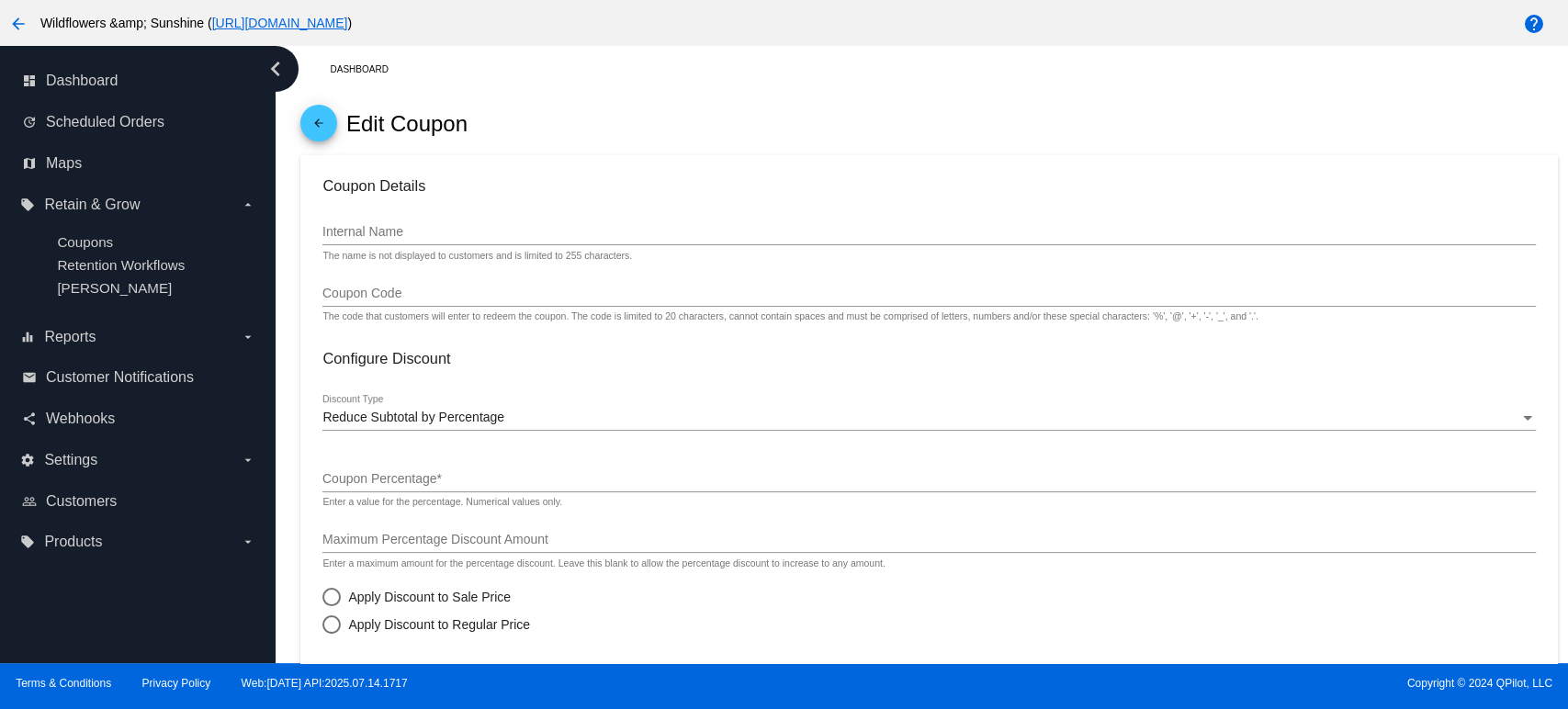 type on "New Subscriber Coupon" 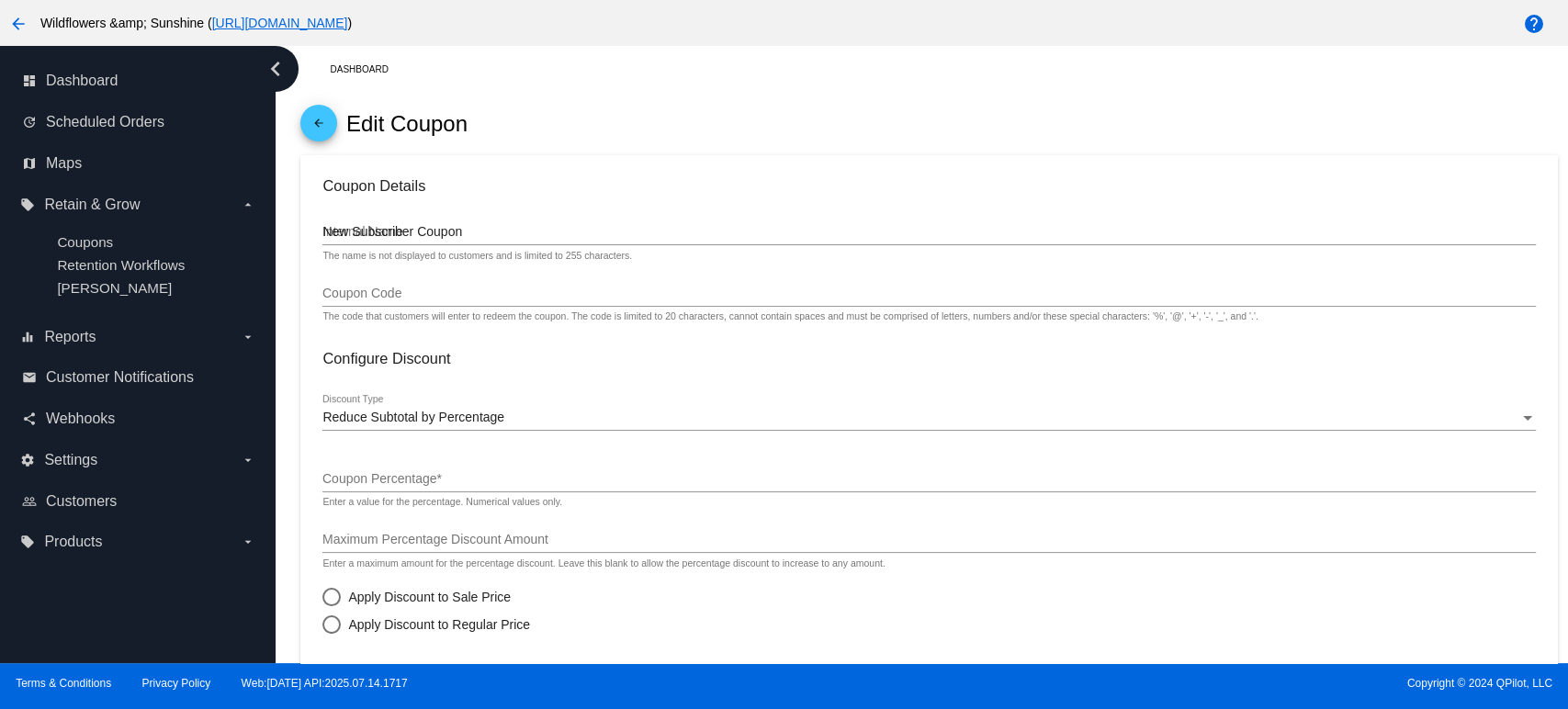 type on "welcome2025!" 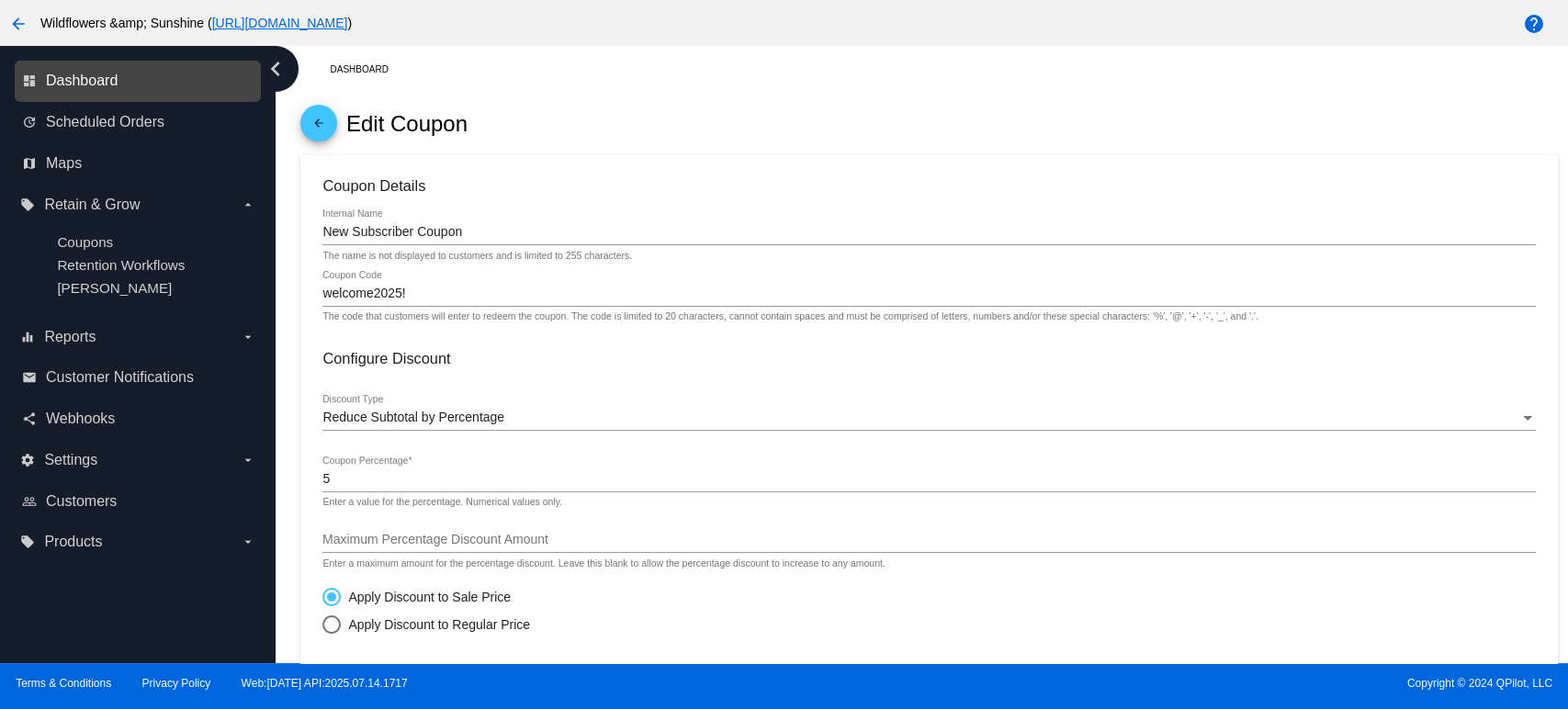 drag, startPoint x: 342, startPoint y: 0, endPoint x: 75, endPoint y: 88, distance: 281.12808 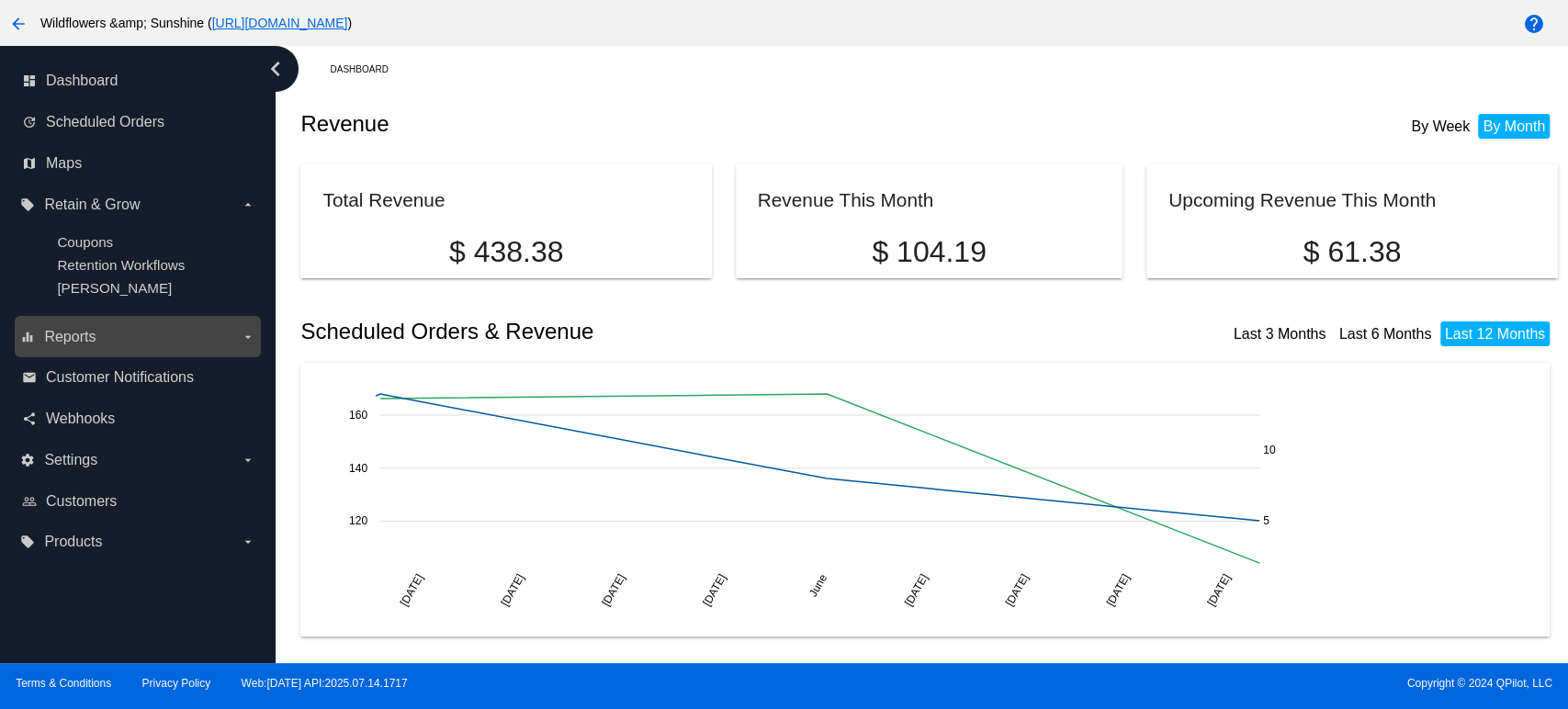 click on "Reports" at bounding box center [70, 337] 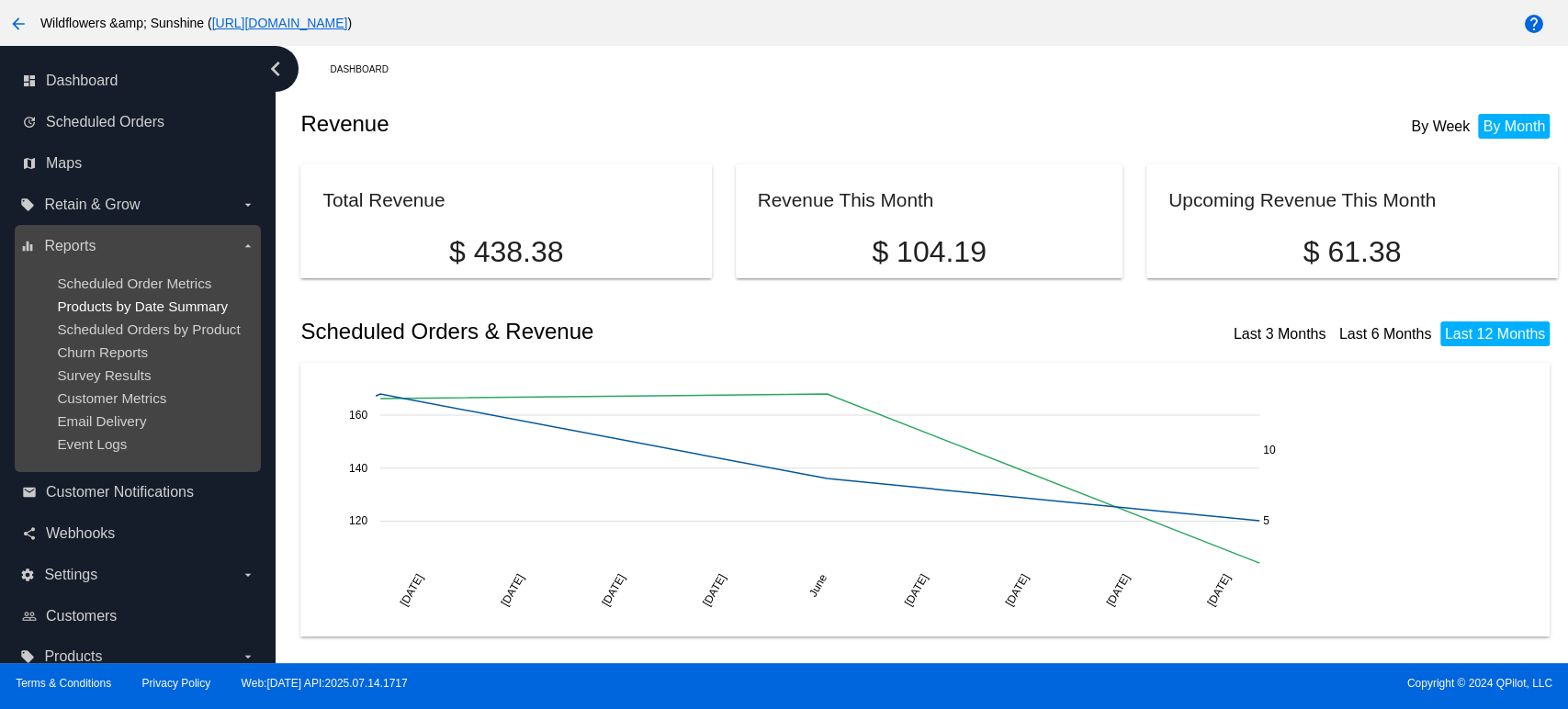 click on "Scheduled Order Metrics" at bounding box center (134, 283) 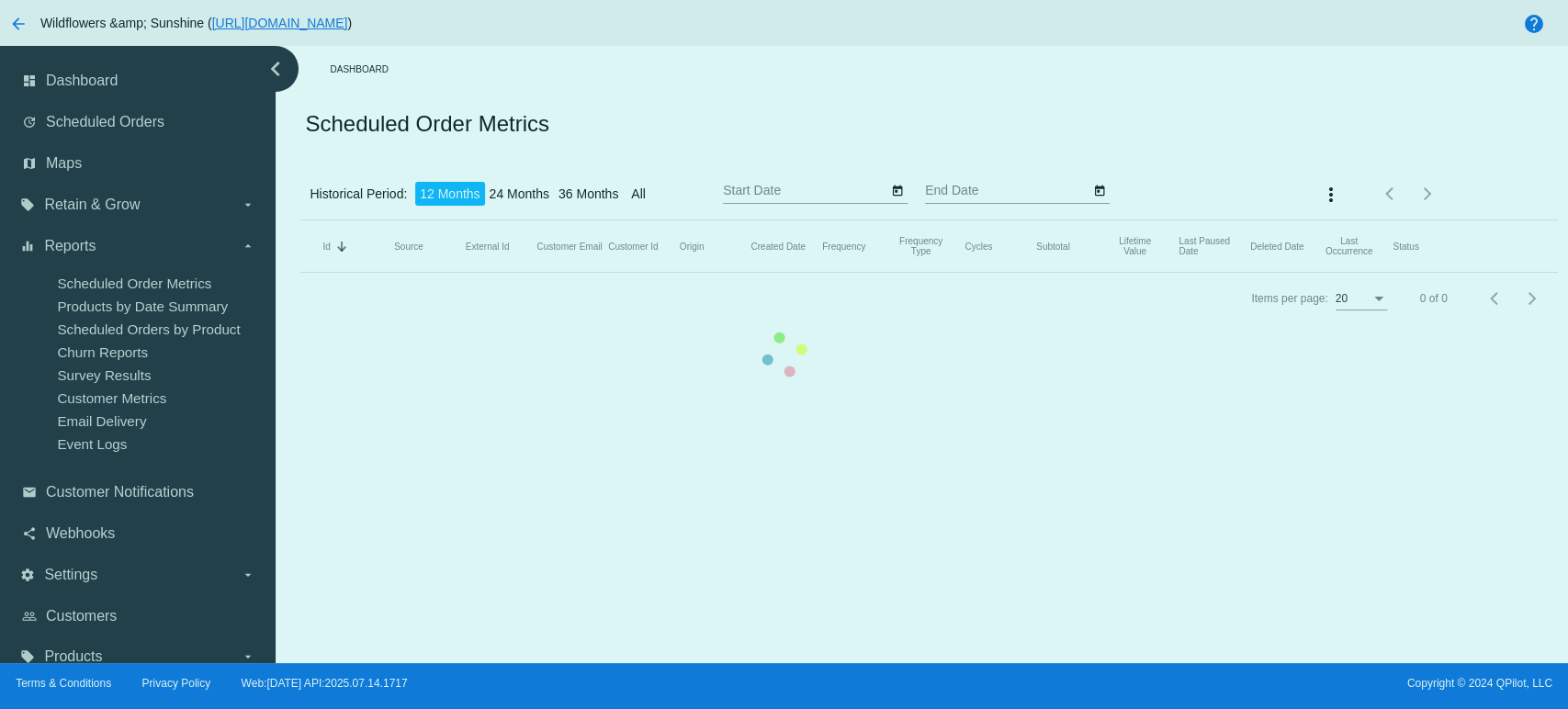 type on "7/16/2024" 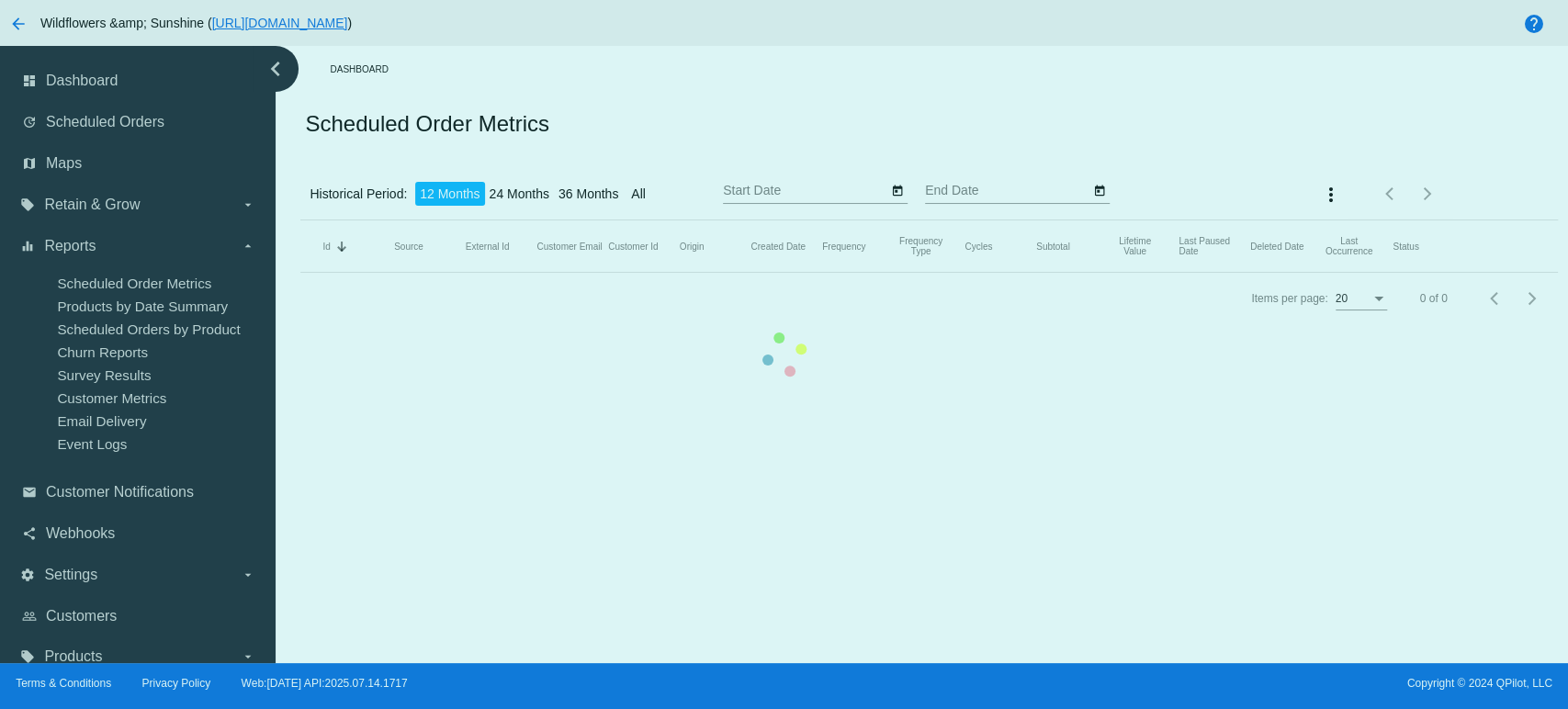 type on "7/16/2025" 